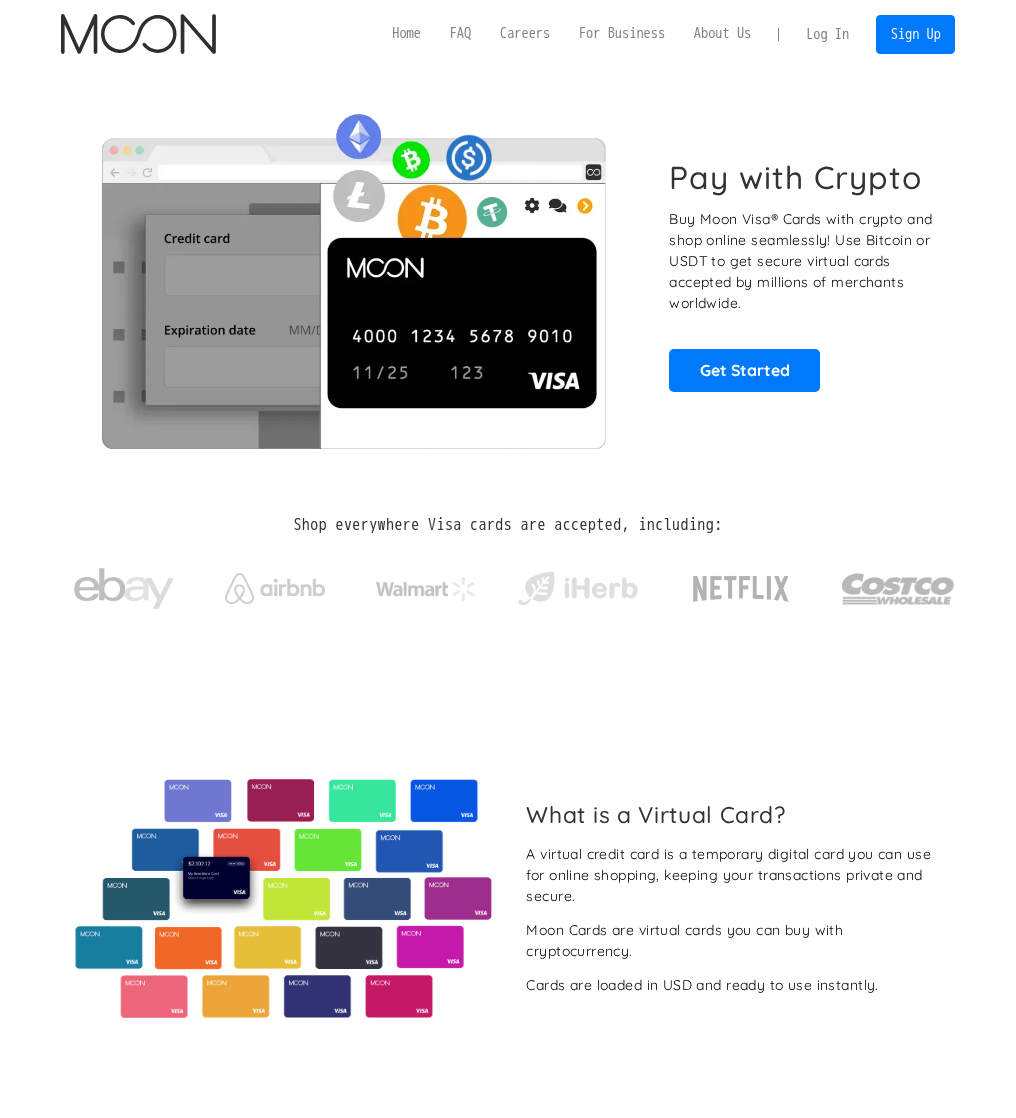 scroll, scrollTop: 0, scrollLeft: 0, axis: both 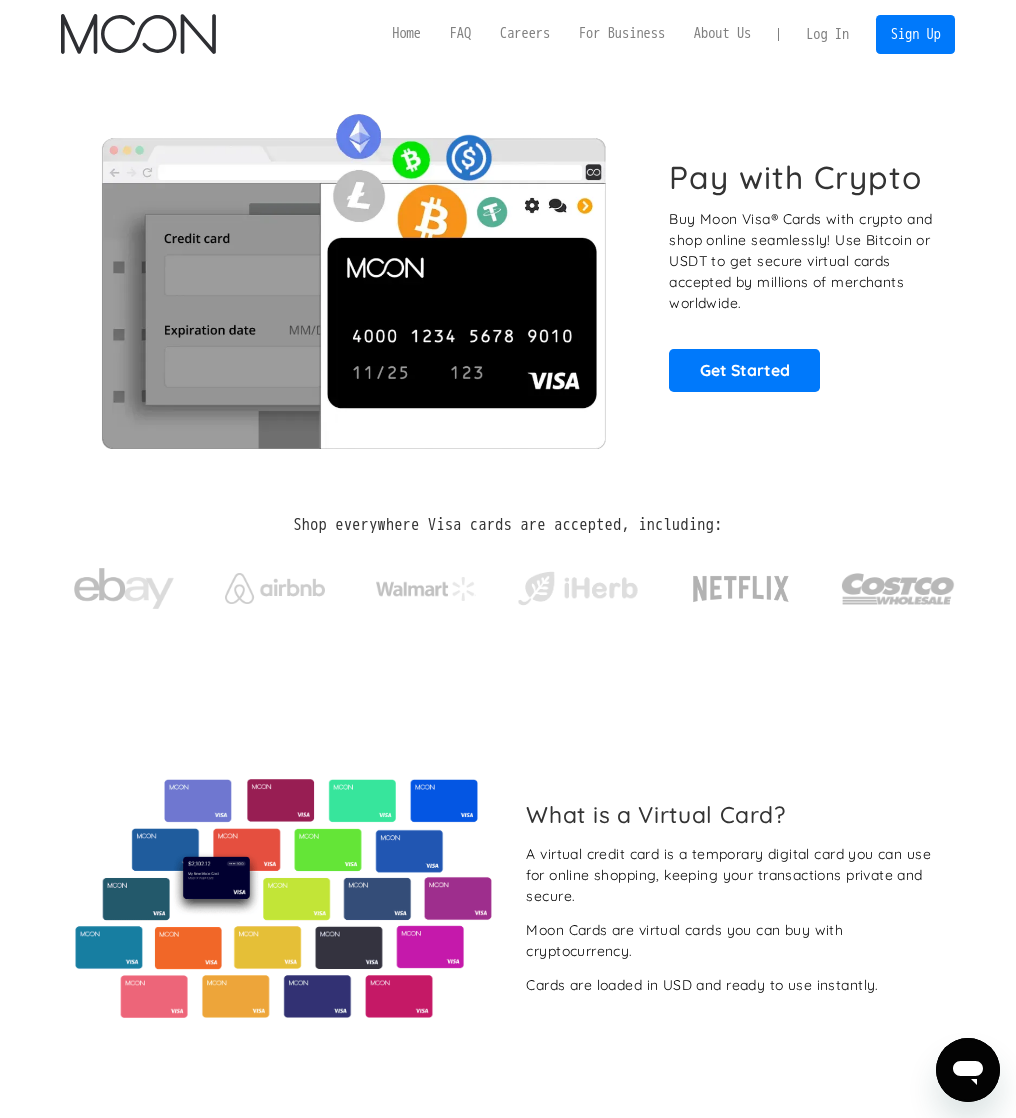 click on "Log In" at bounding box center (828, 34) 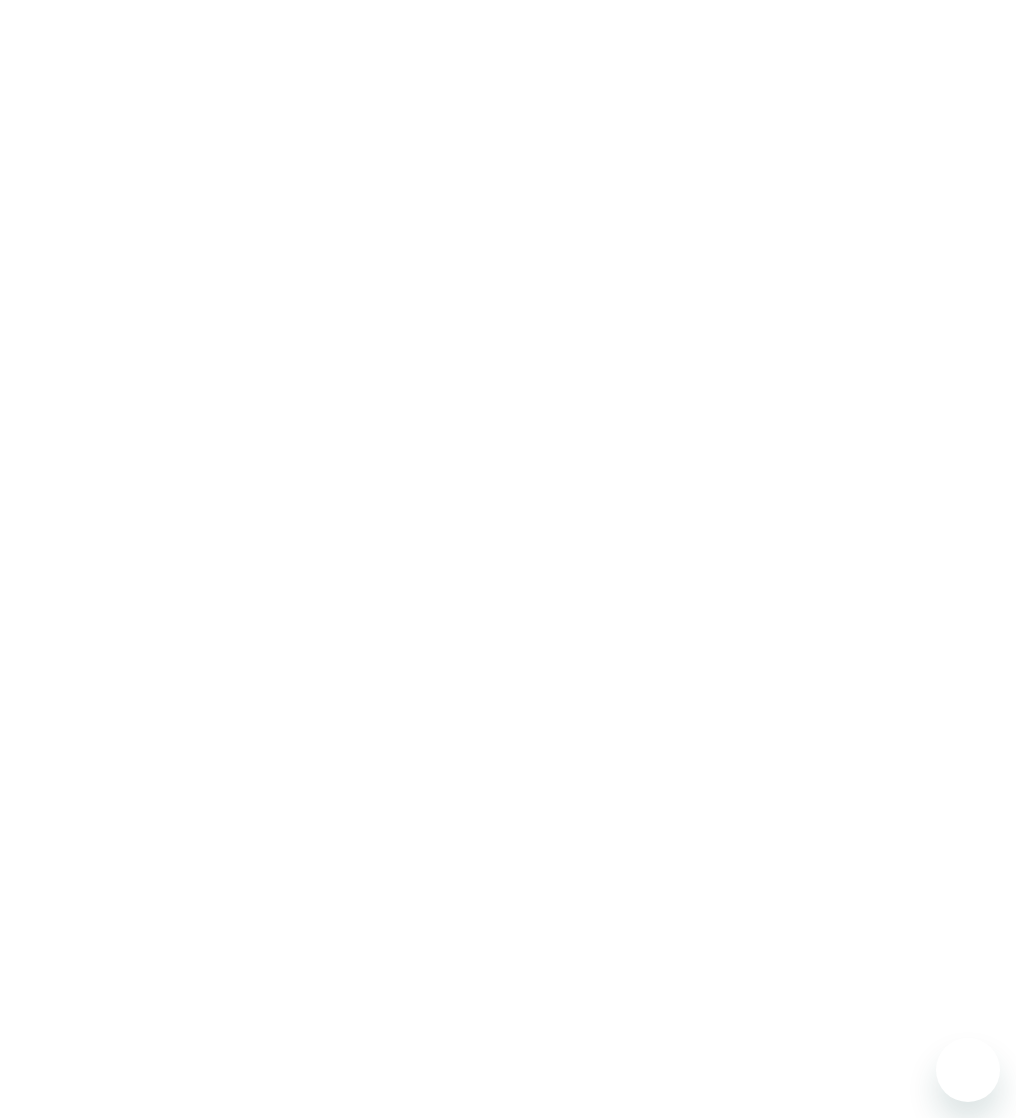 scroll, scrollTop: 0, scrollLeft: 0, axis: both 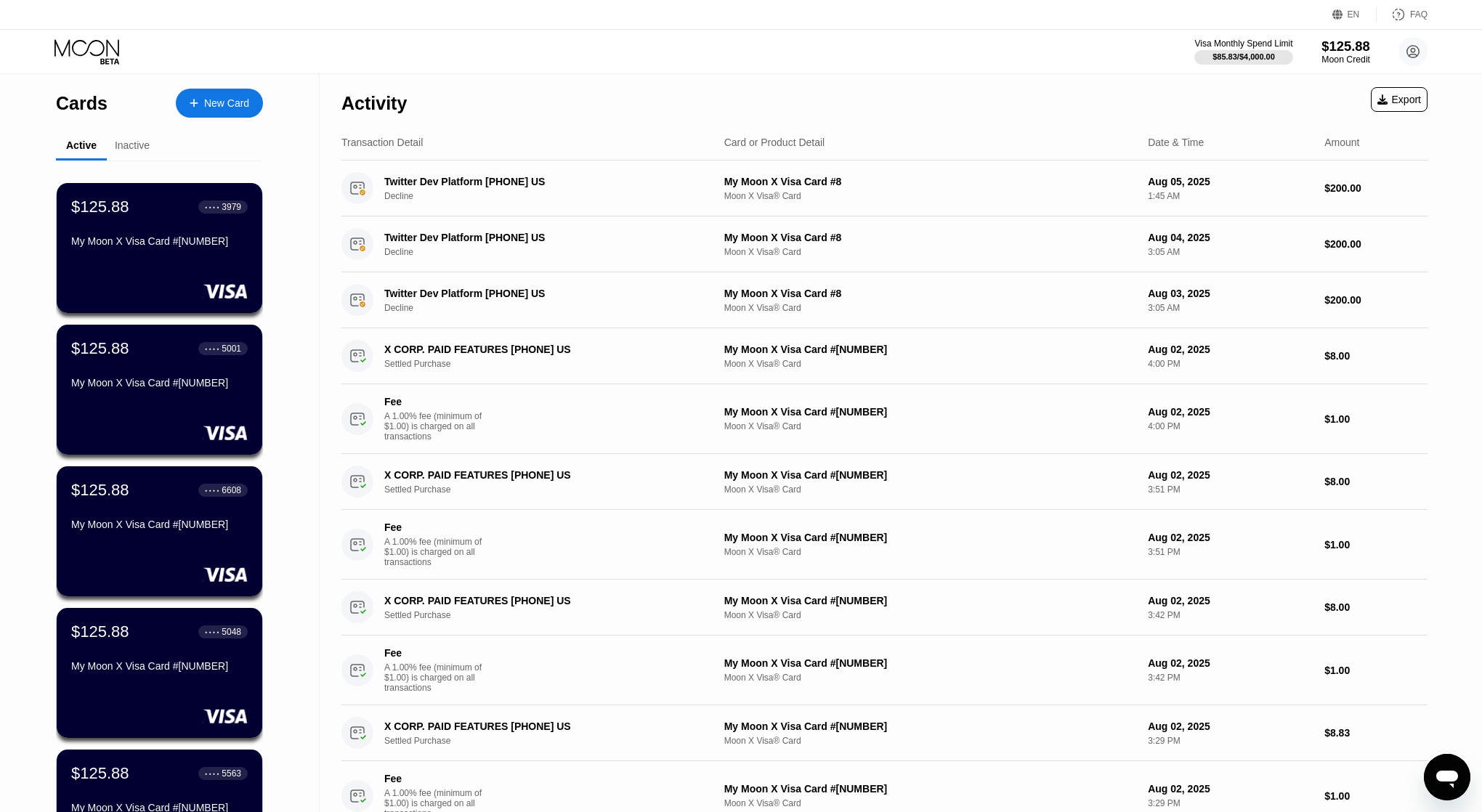 click on "$125.88" at bounding box center [1345, 46] 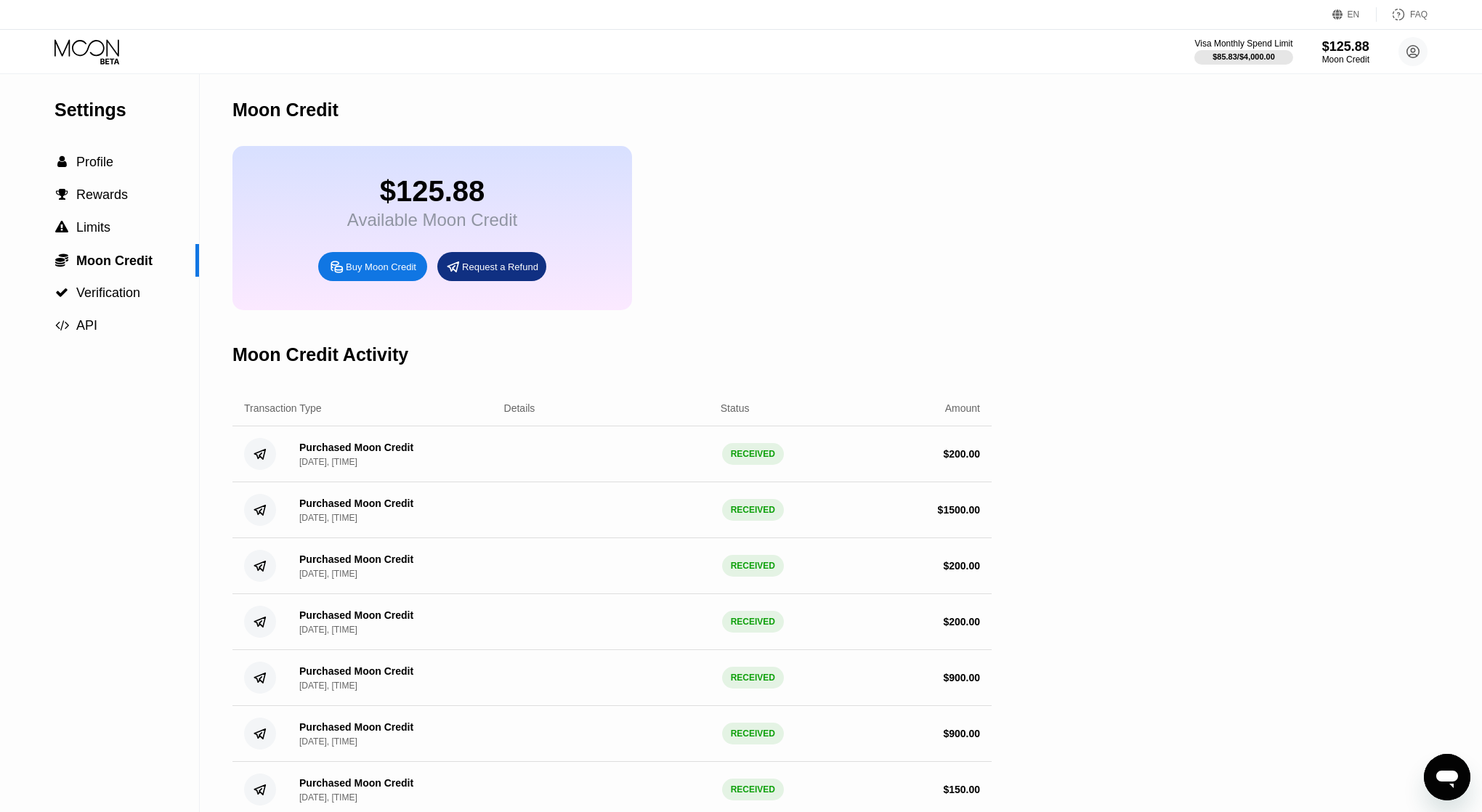 click on "Buy Moon Credit" at bounding box center (381, 267) 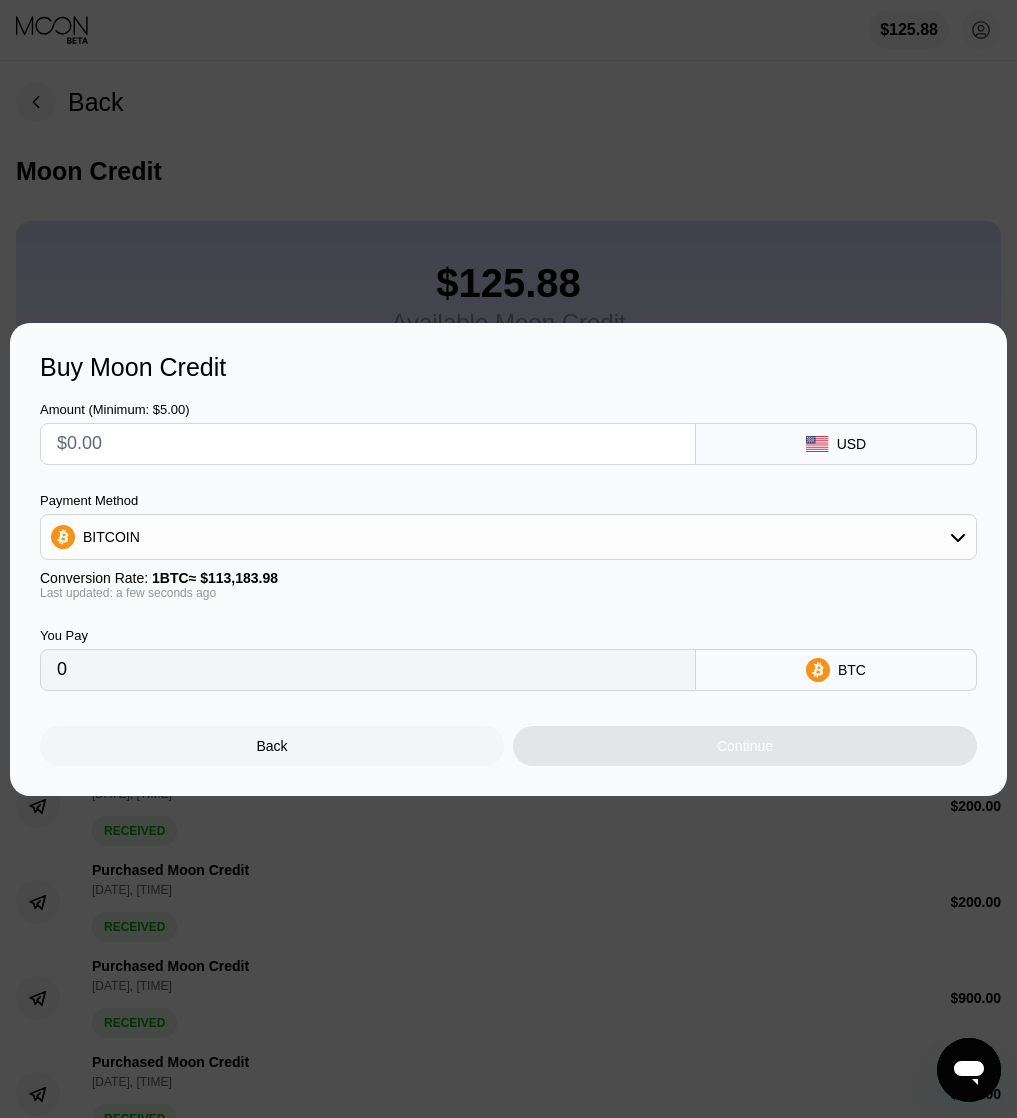 click at bounding box center (368, 444) 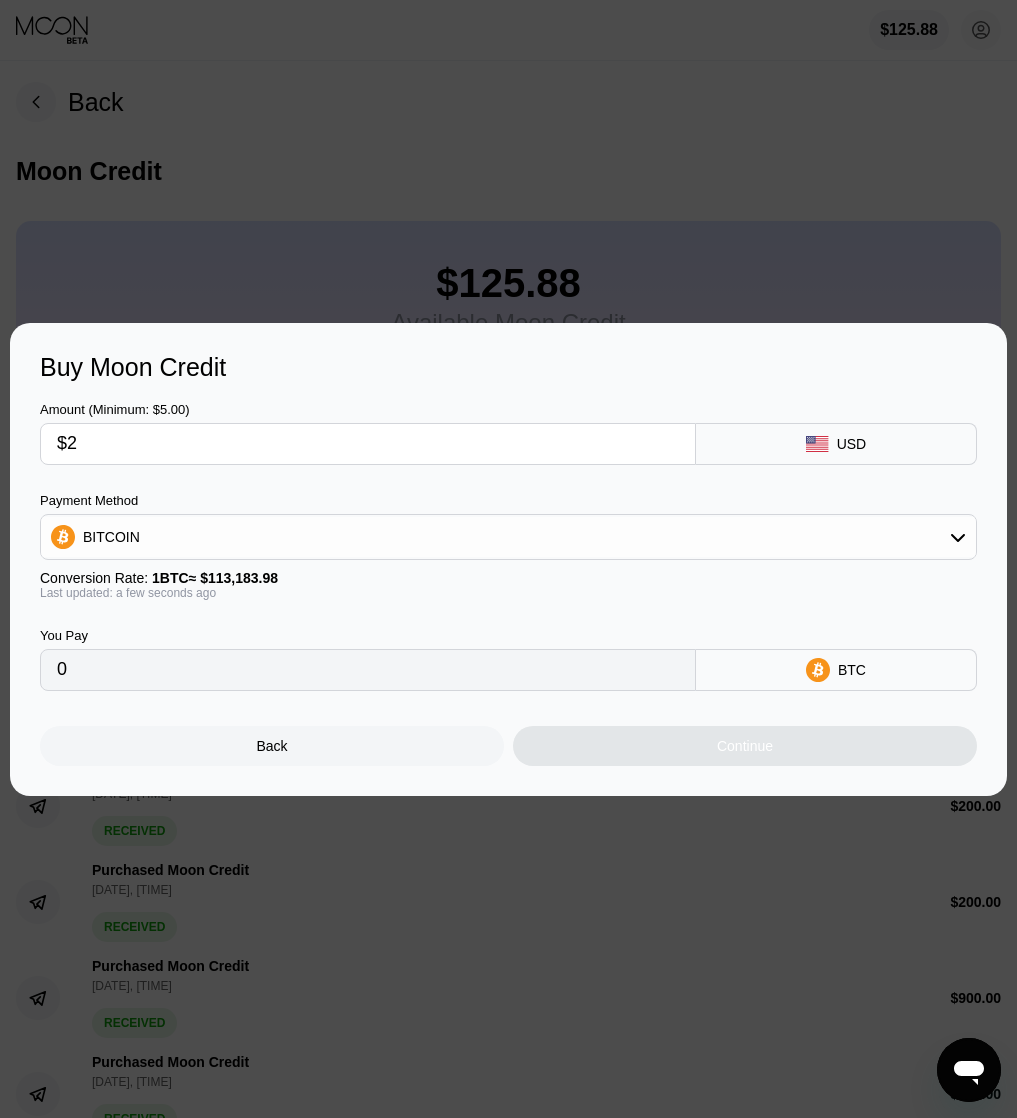 type on "0.00001768" 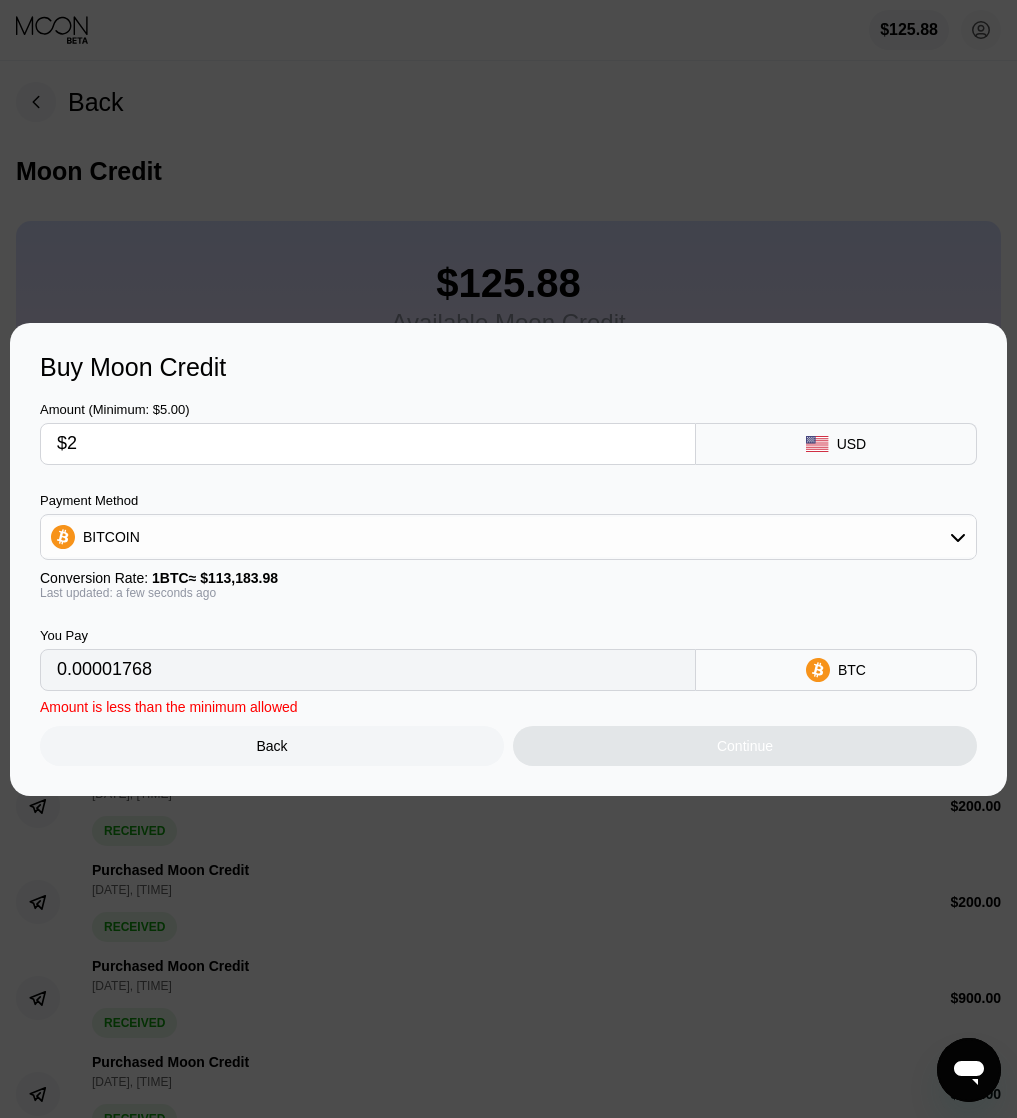 type on "$22" 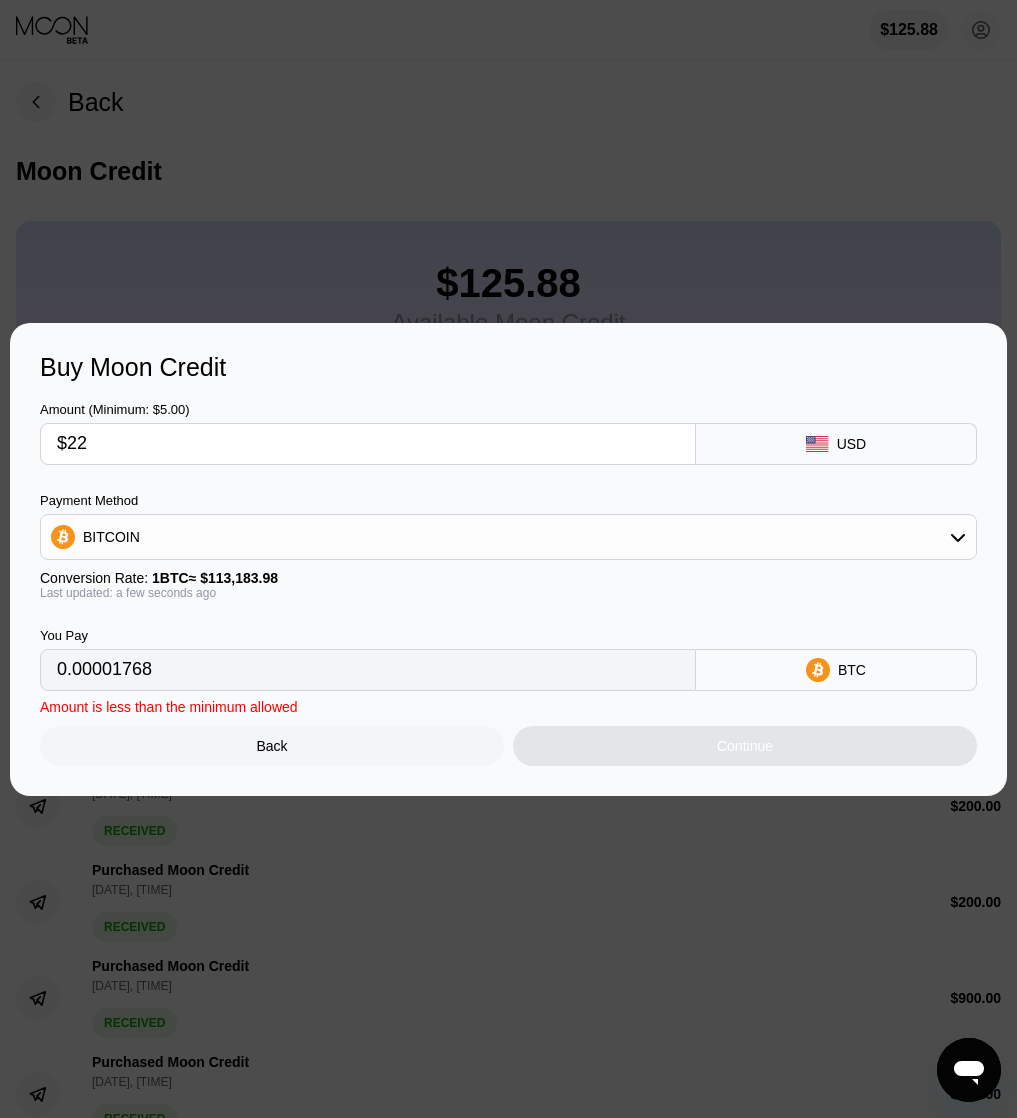 type on "0.00019438" 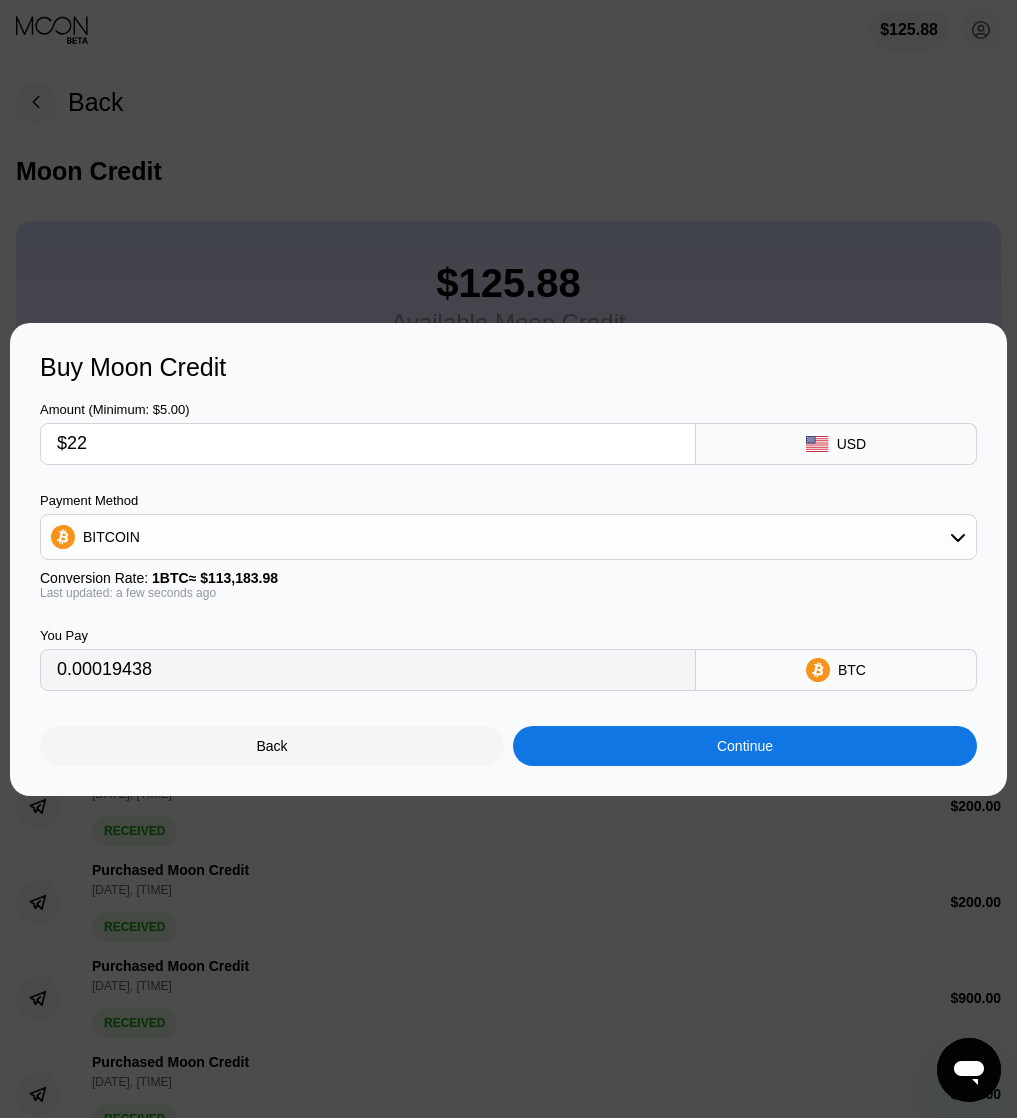 type on "$220" 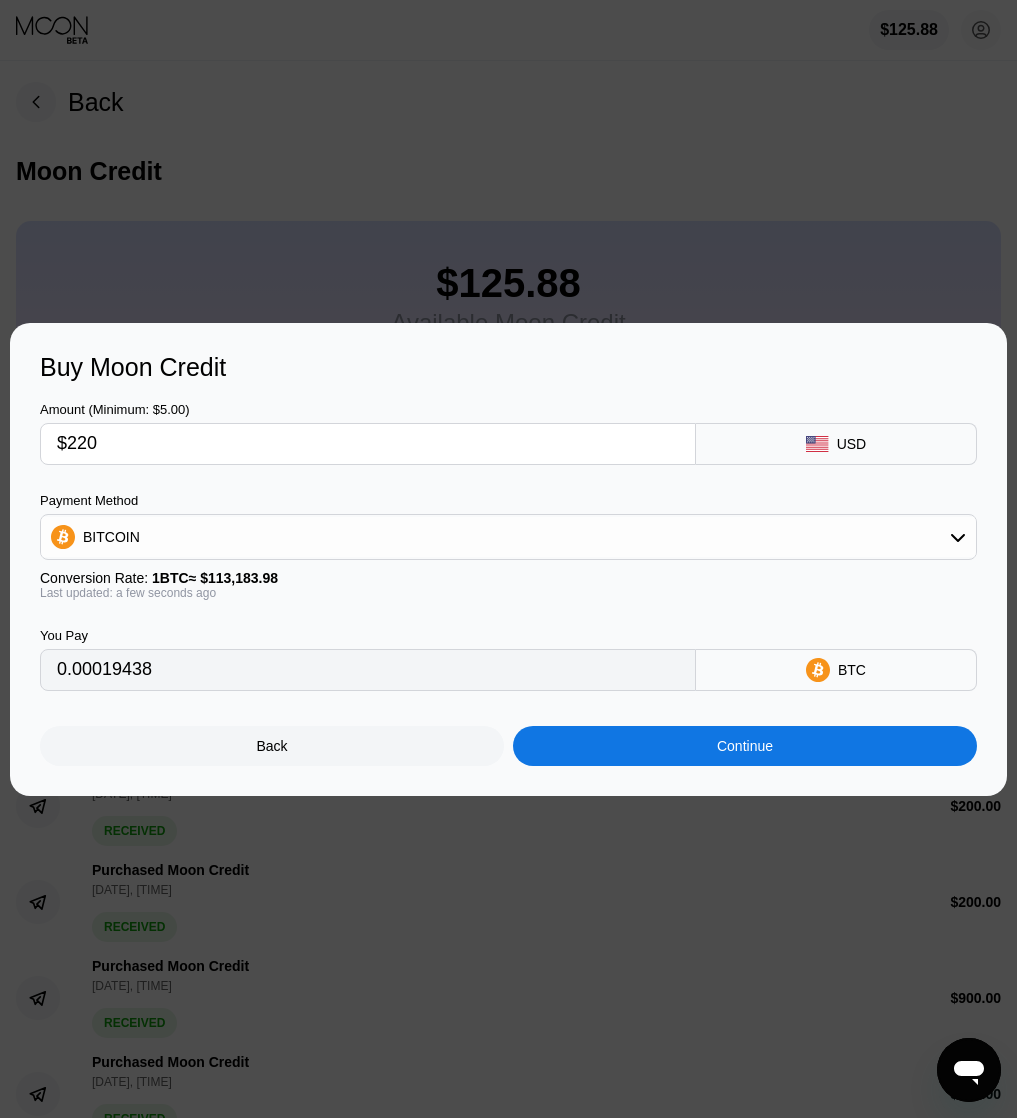 type on "0.00194374" 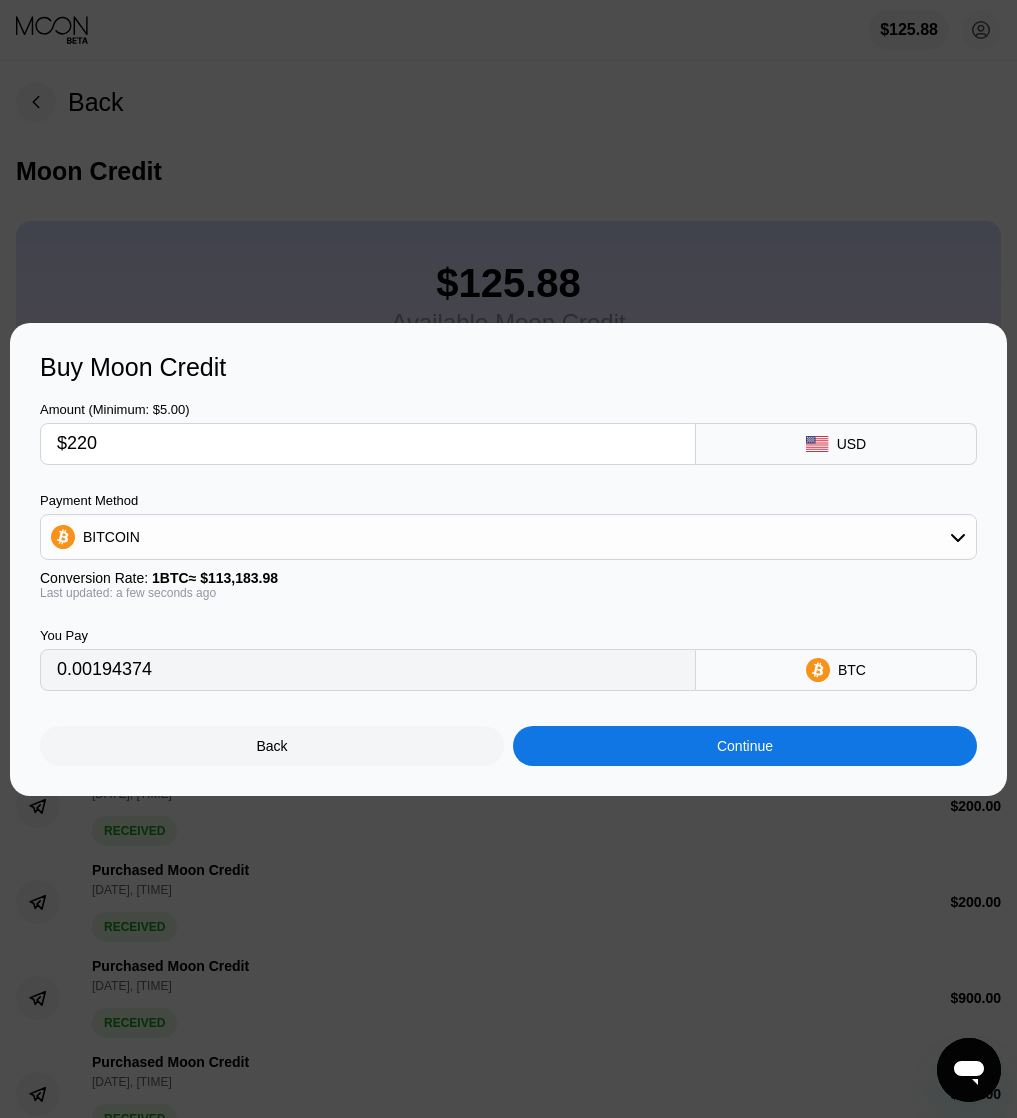 type on "$220" 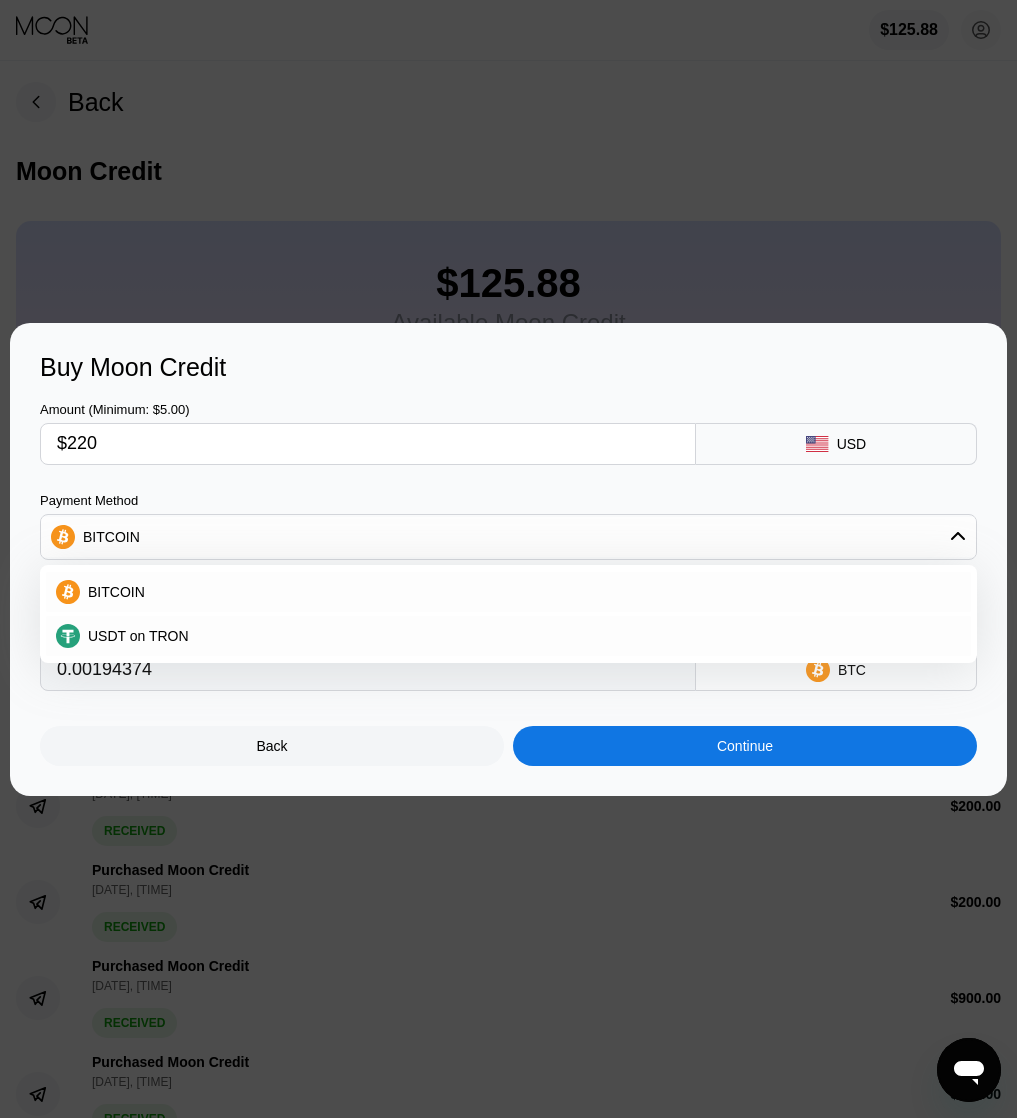 click on "USDT on TRON" at bounding box center (520, 636) 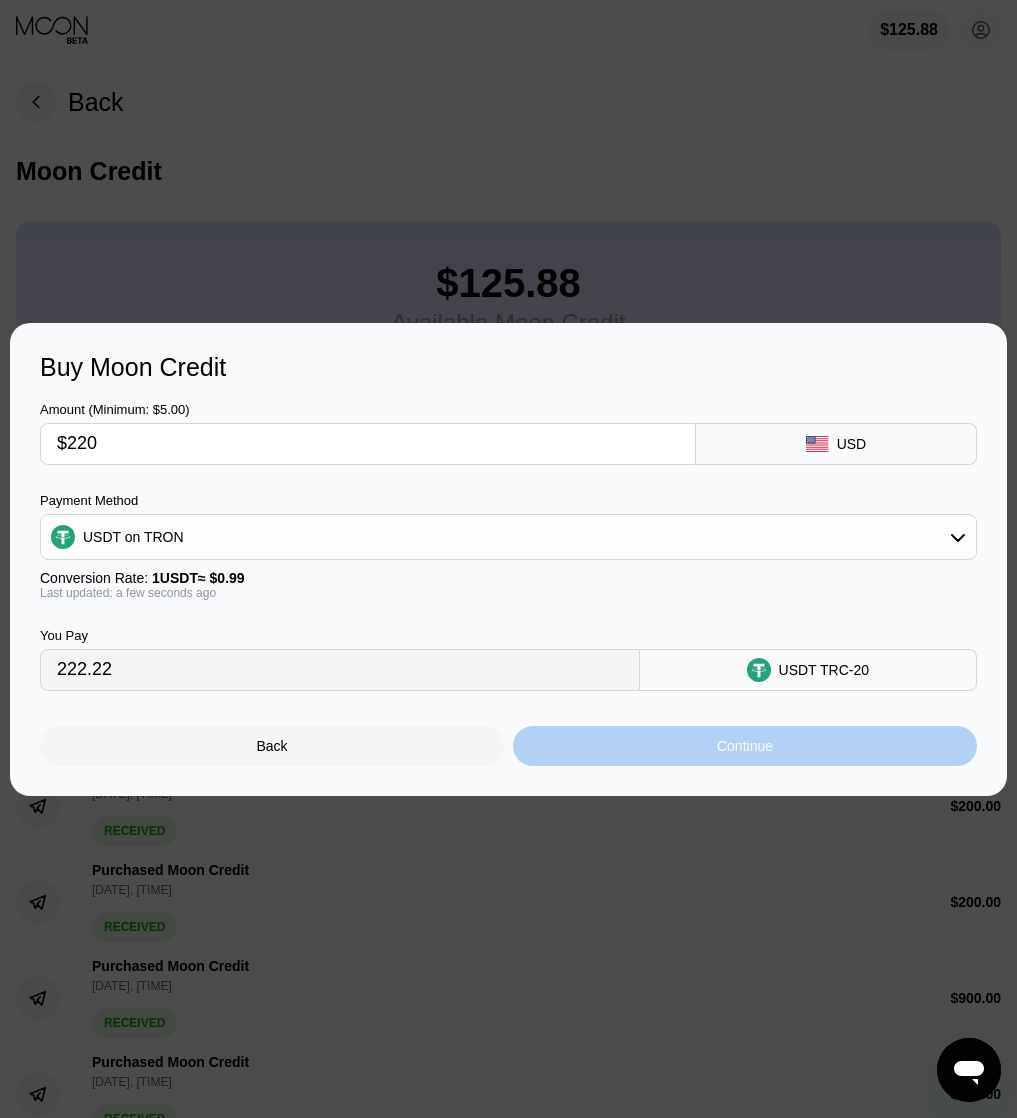click on "Continue" at bounding box center (745, 746) 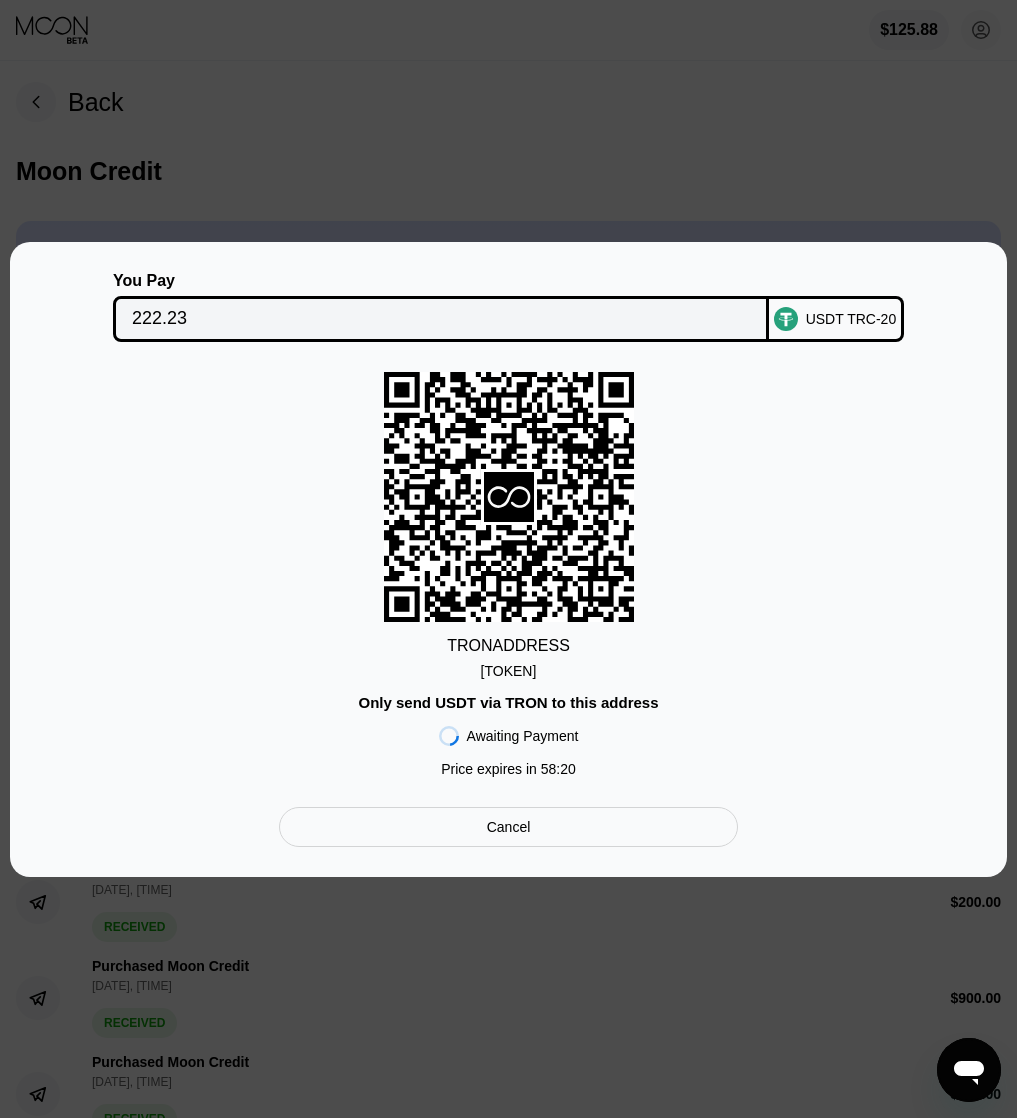 click on "TTwwsZsaee7P6Gk...fM1z87Dci39Y6h4" at bounding box center [509, 671] 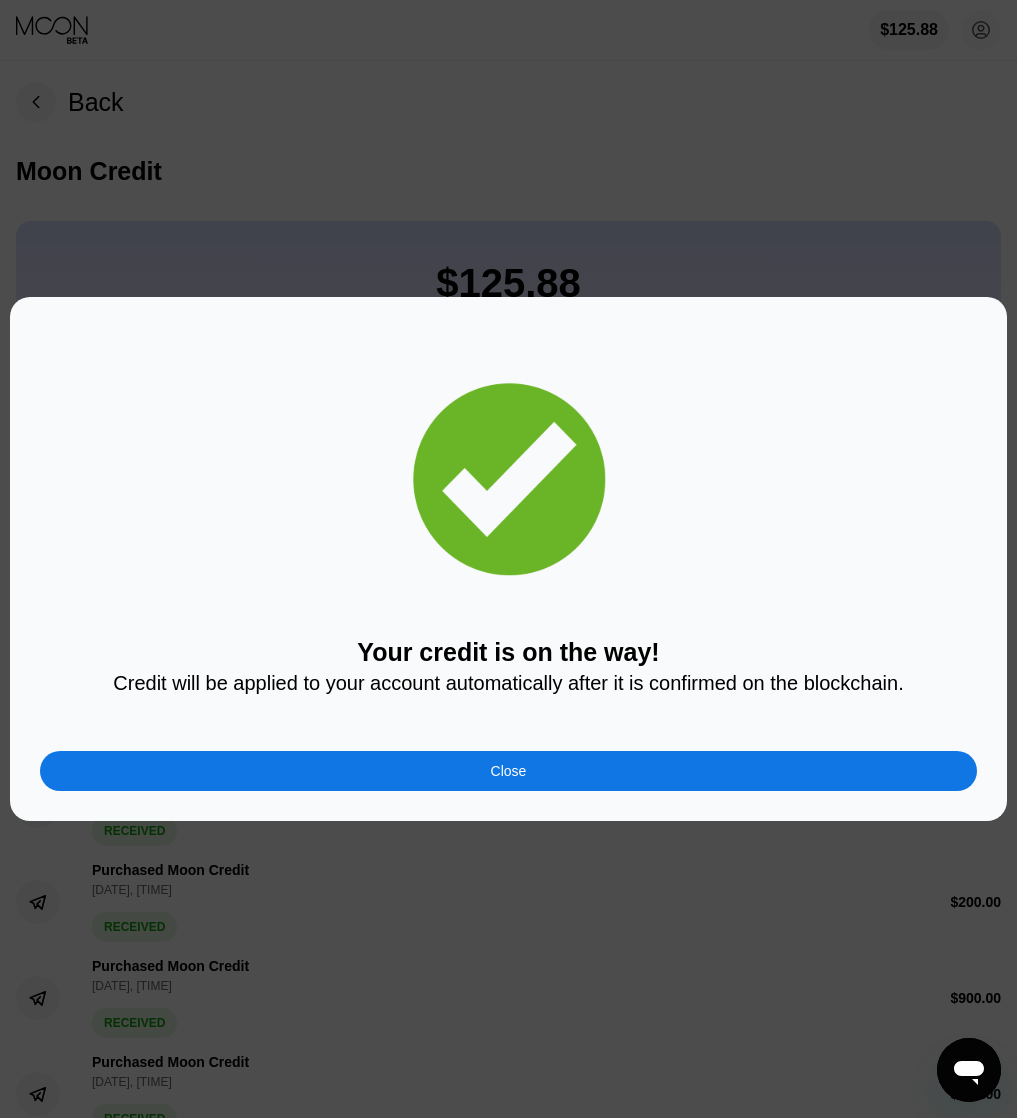 click on "Close" at bounding box center [508, 771] 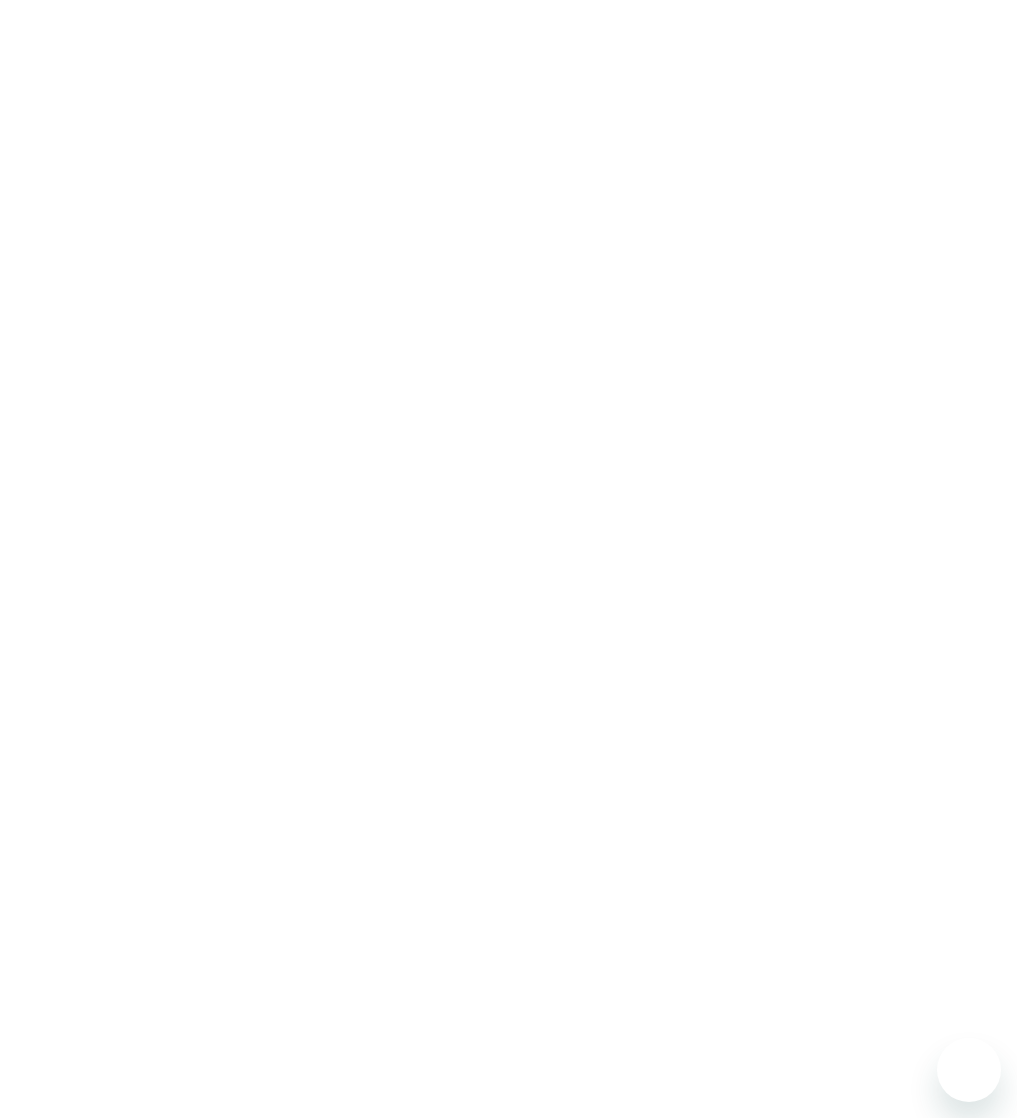 scroll, scrollTop: 0, scrollLeft: 0, axis: both 